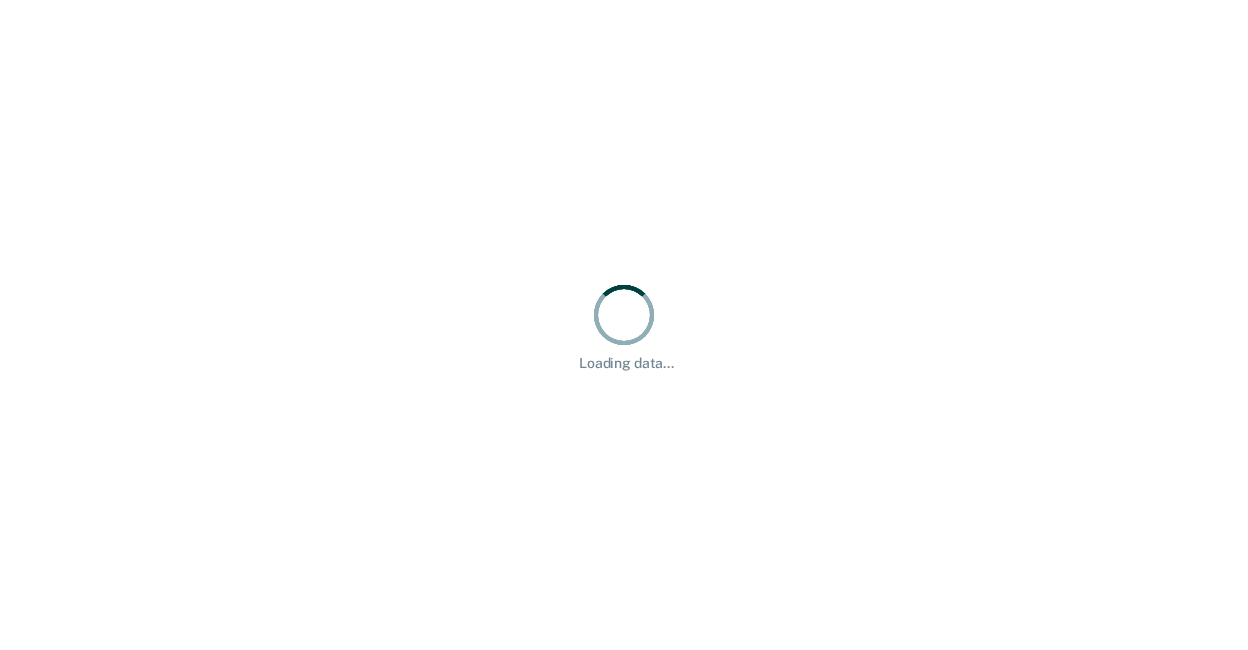scroll, scrollTop: 0, scrollLeft: 0, axis: both 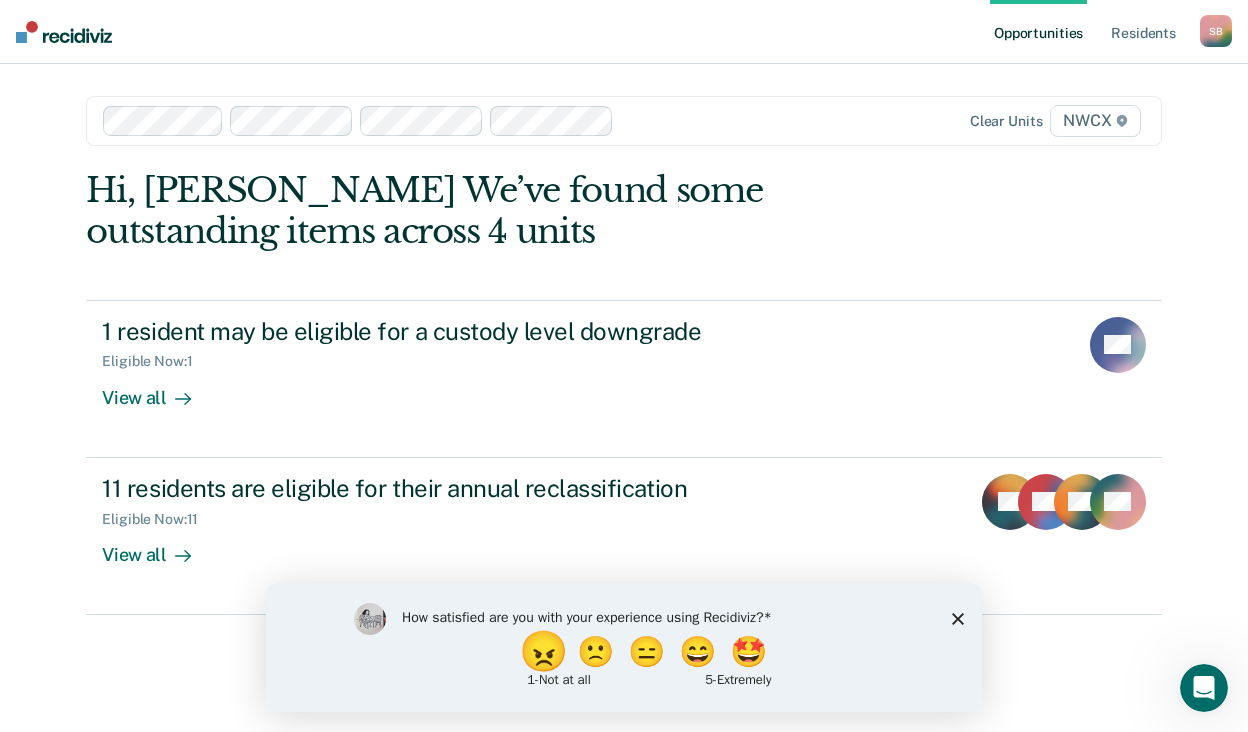click on "😠" at bounding box center (546, 651) 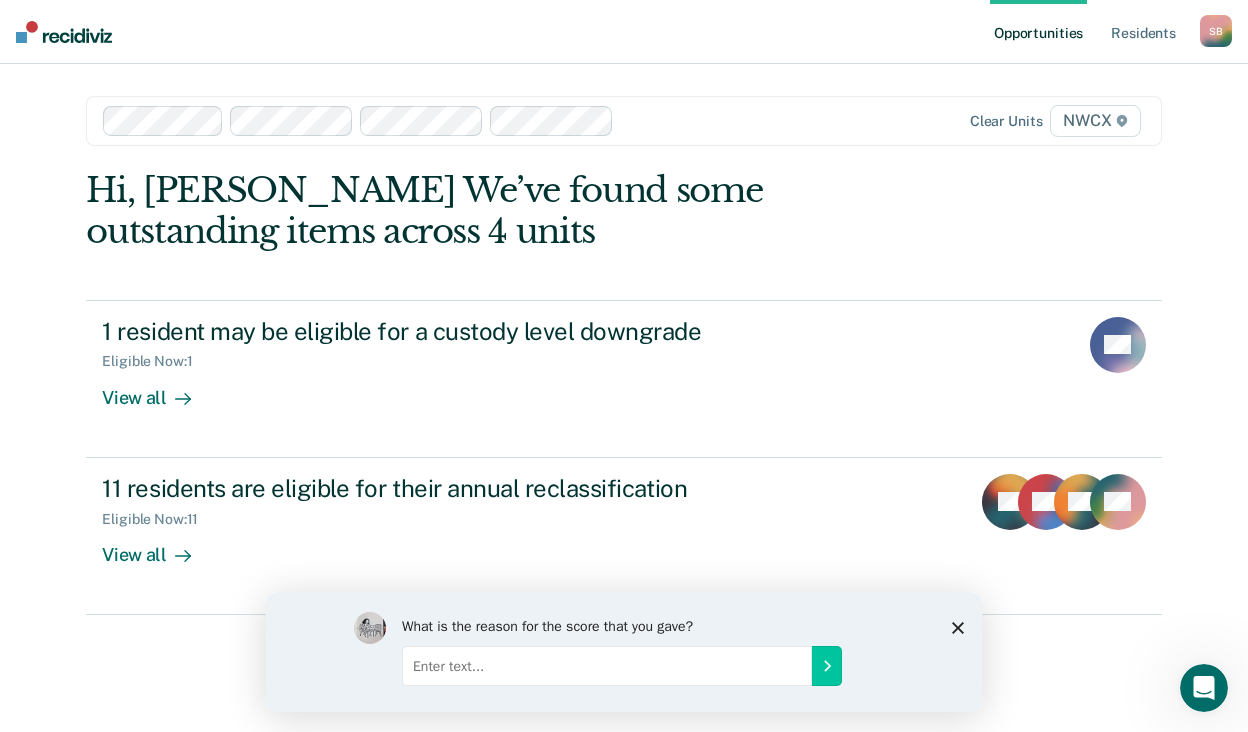 click at bounding box center (607, 665) 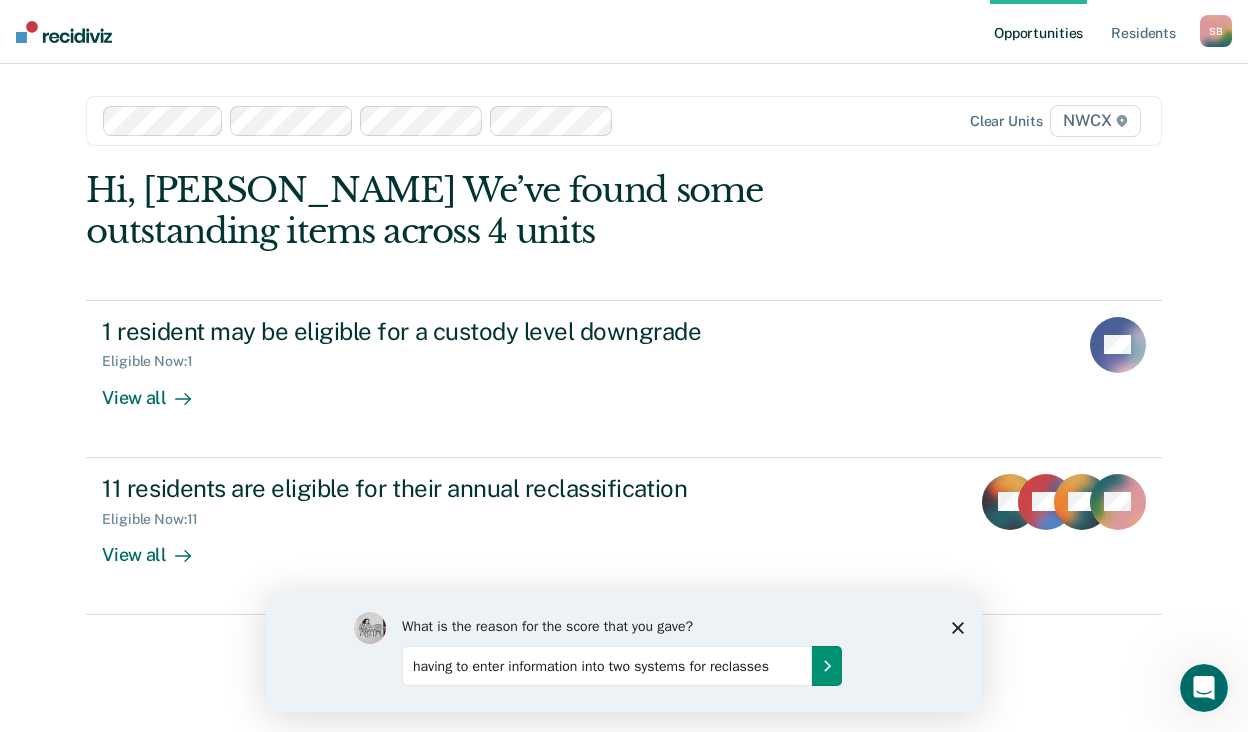 type on "having to enter information into two systems for reclasses" 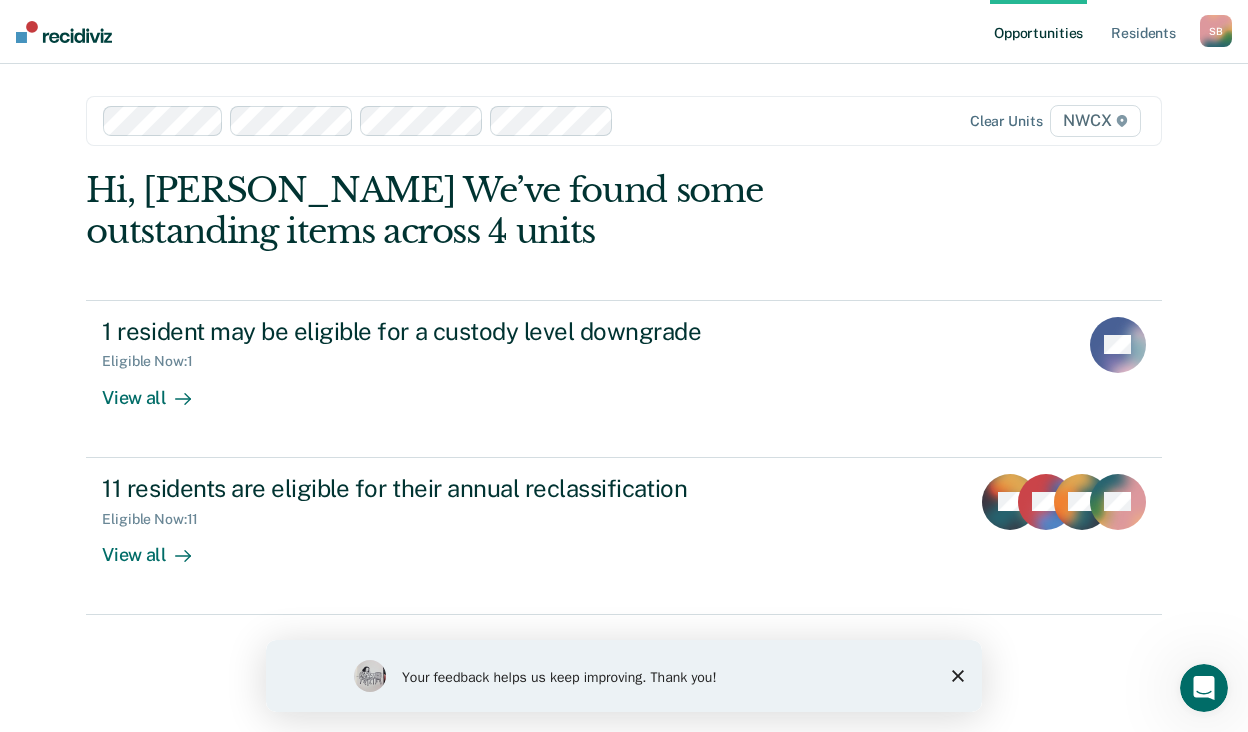 click 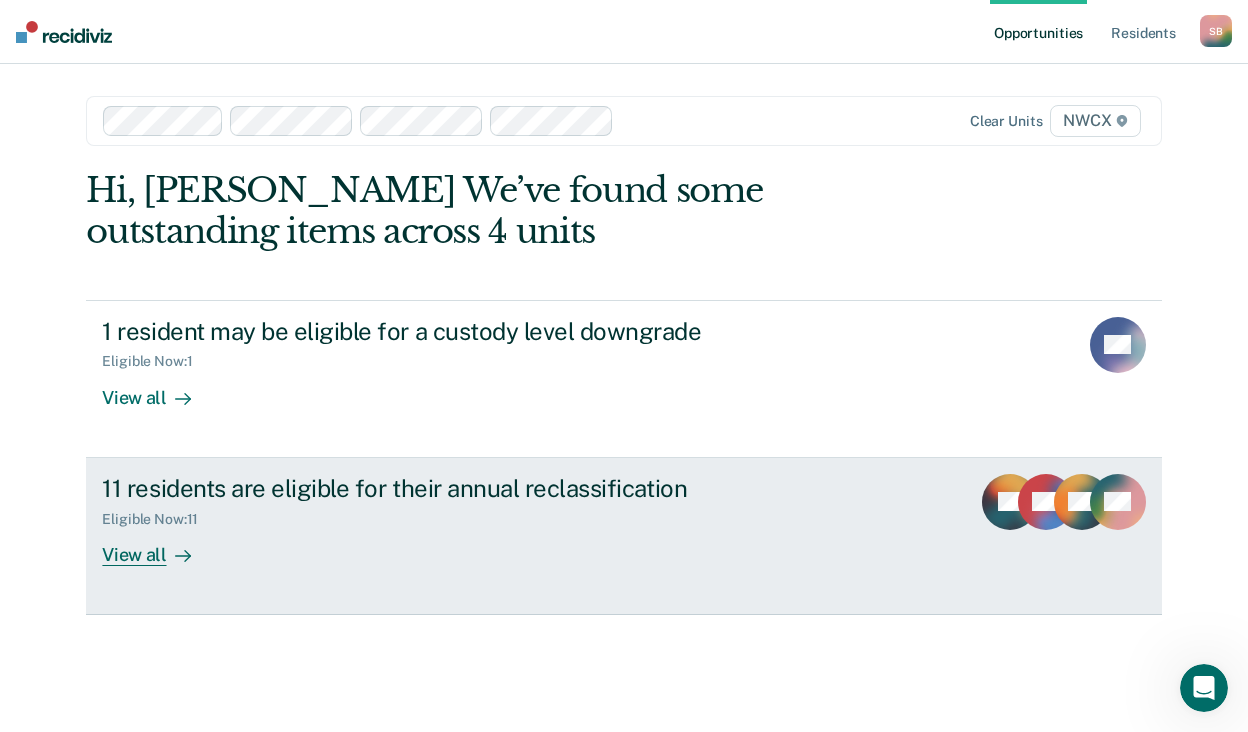click on "View all" at bounding box center [158, 546] 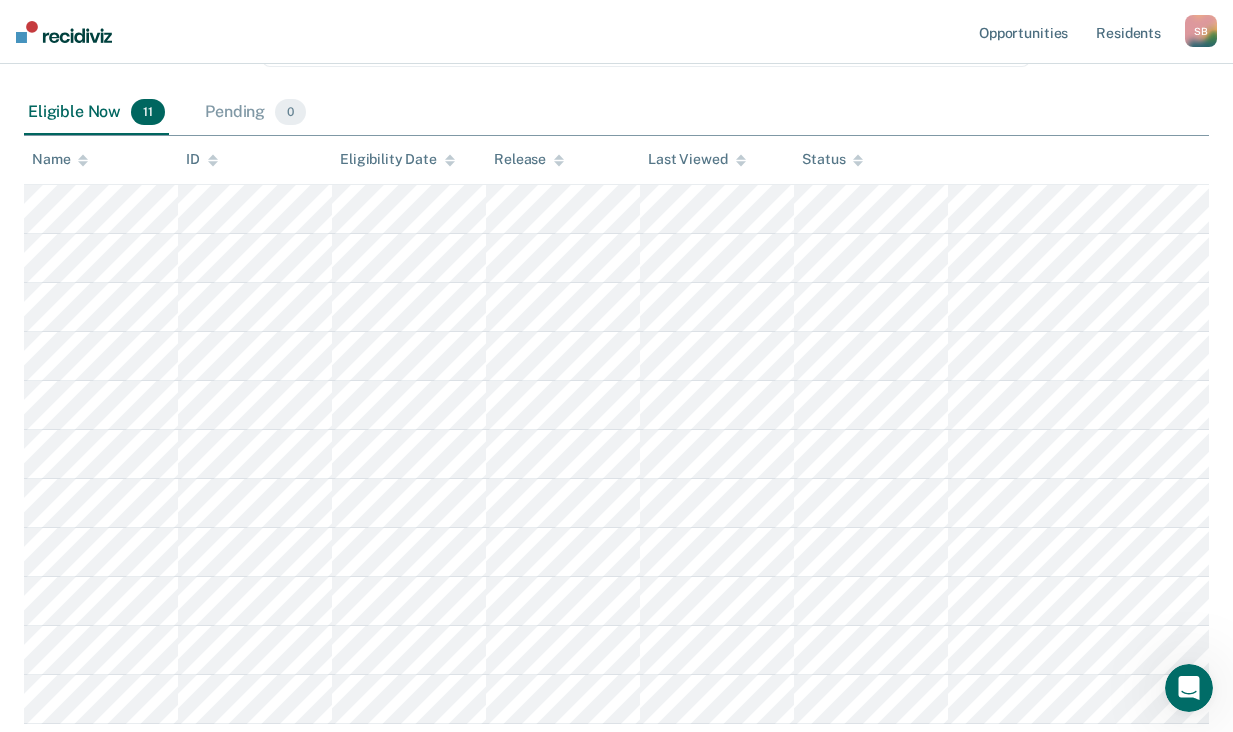 scroll, scrollTop: 300, scrollLeft: 0, axis: vertical 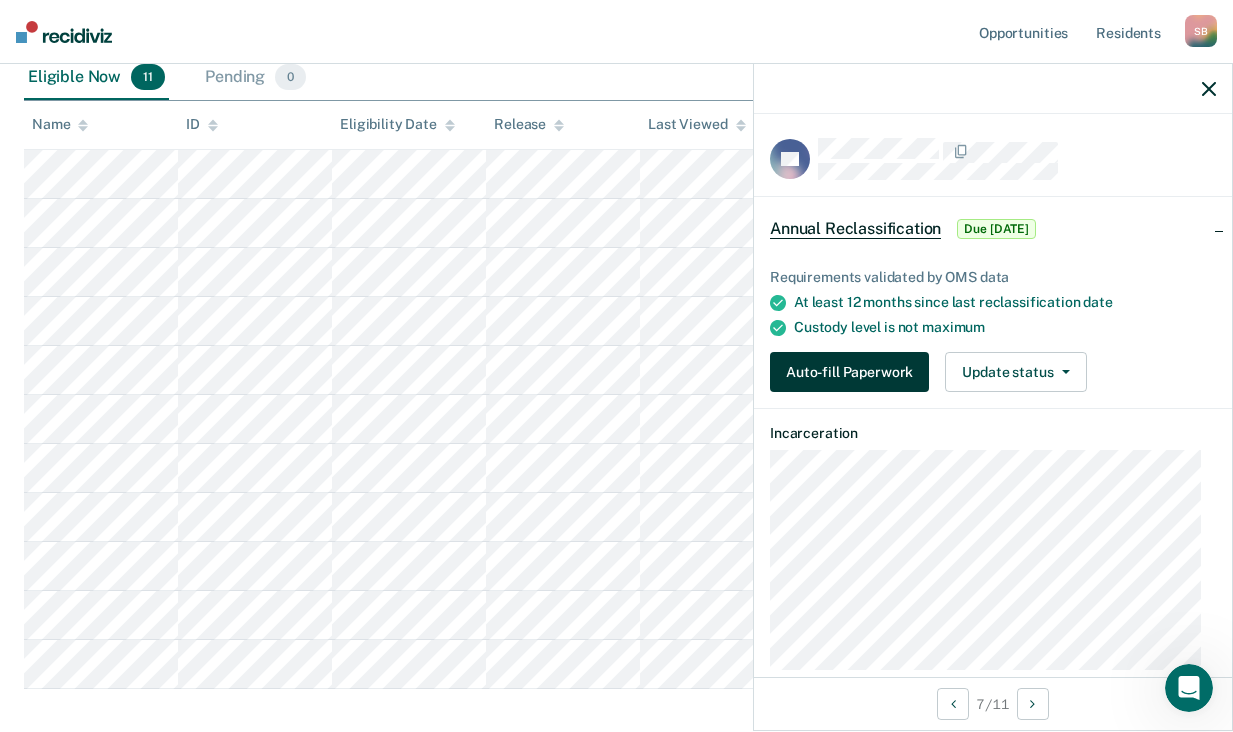 click on "Auto-fill Paperwork" at bounding box center (849, 372) 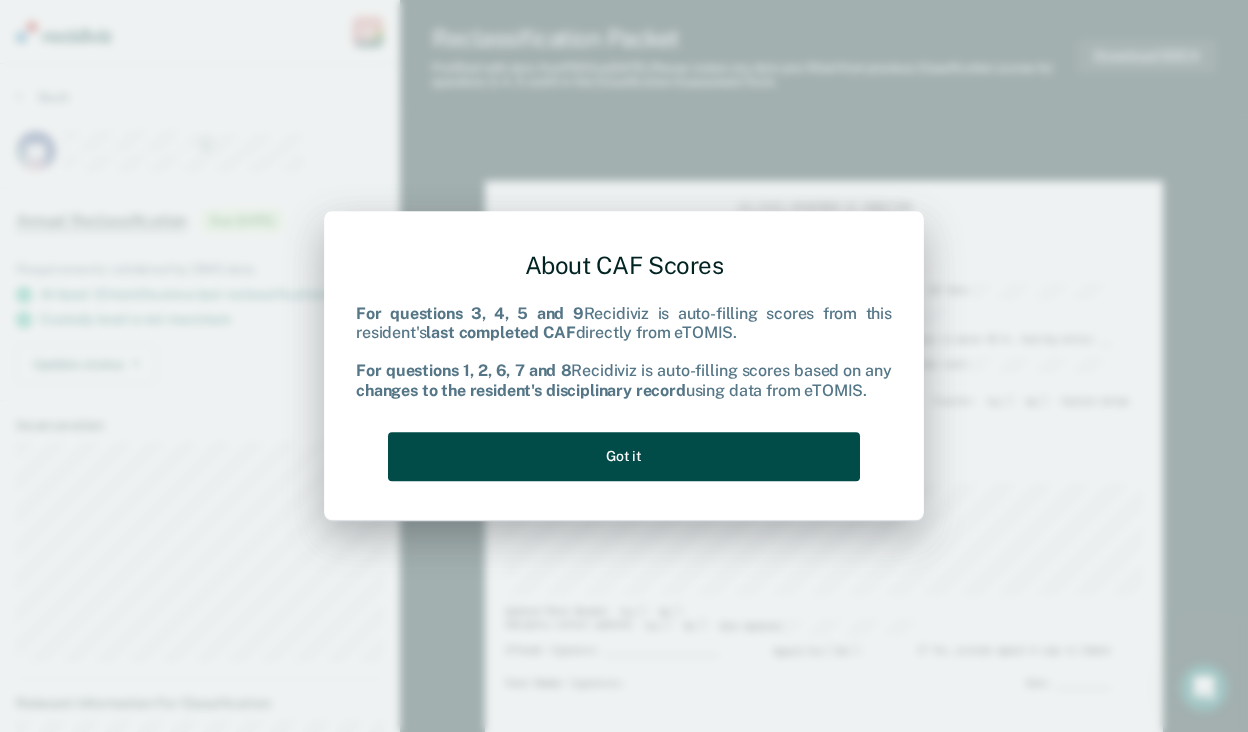 click on "Got it" at bounding box center [624, 456] 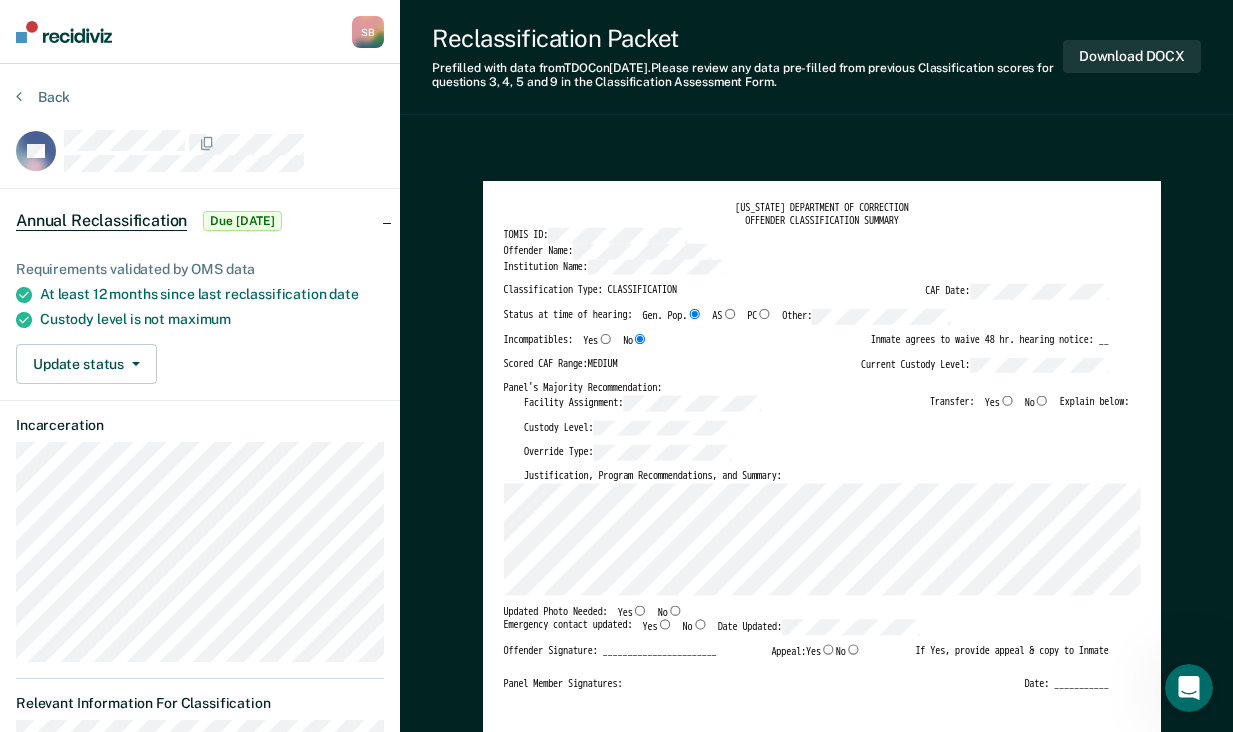 click on "No" at bounding box center (1042, 400) 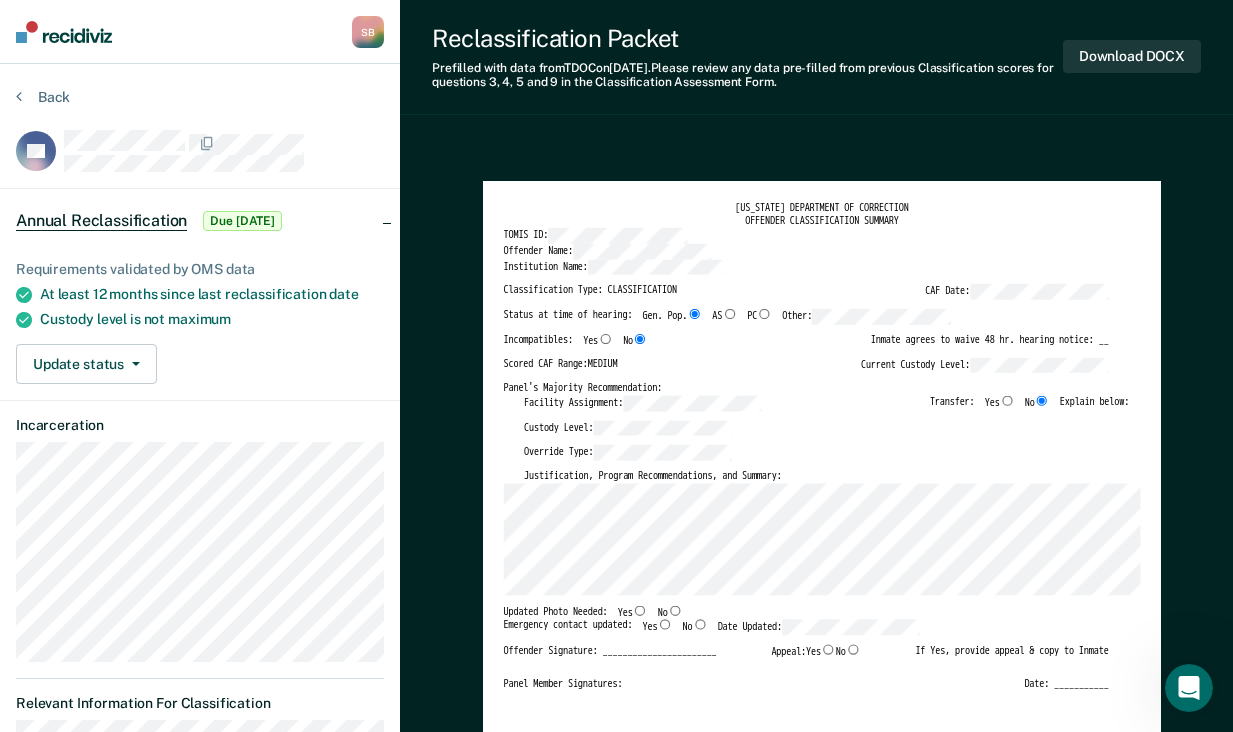 type on "x" 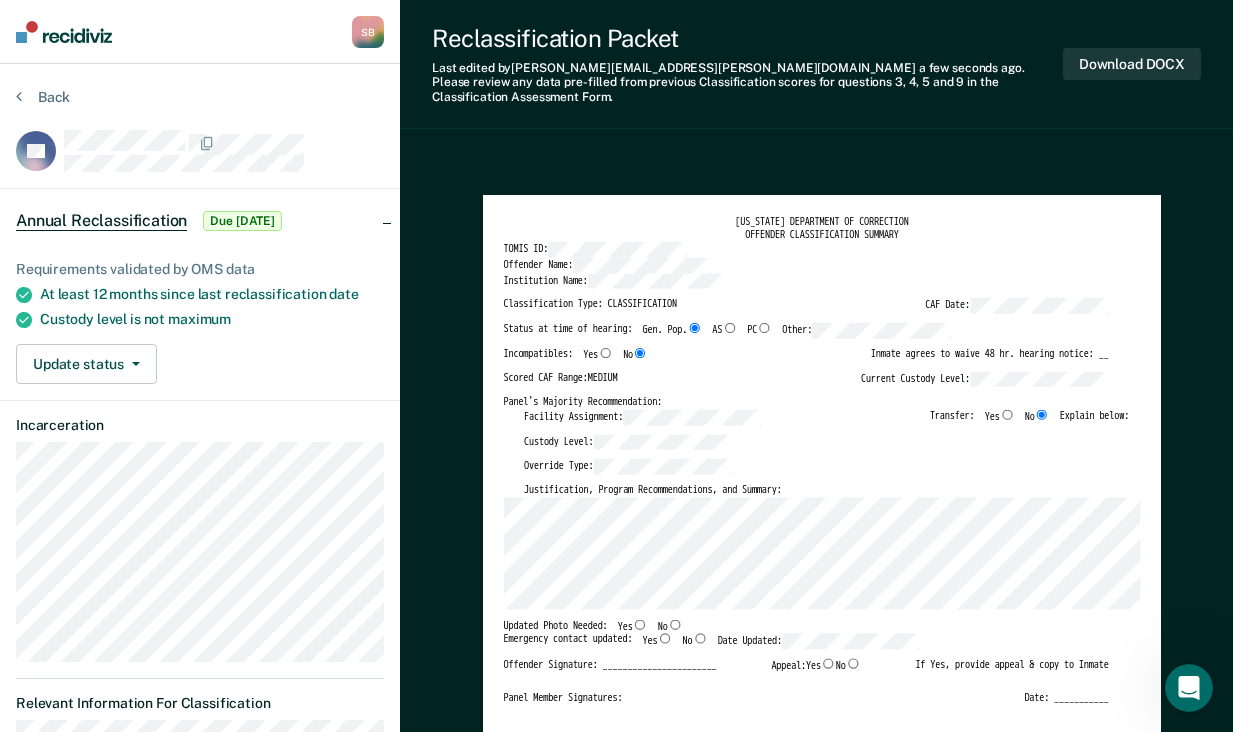 click on "Yes" at bounding box center (640, 624) 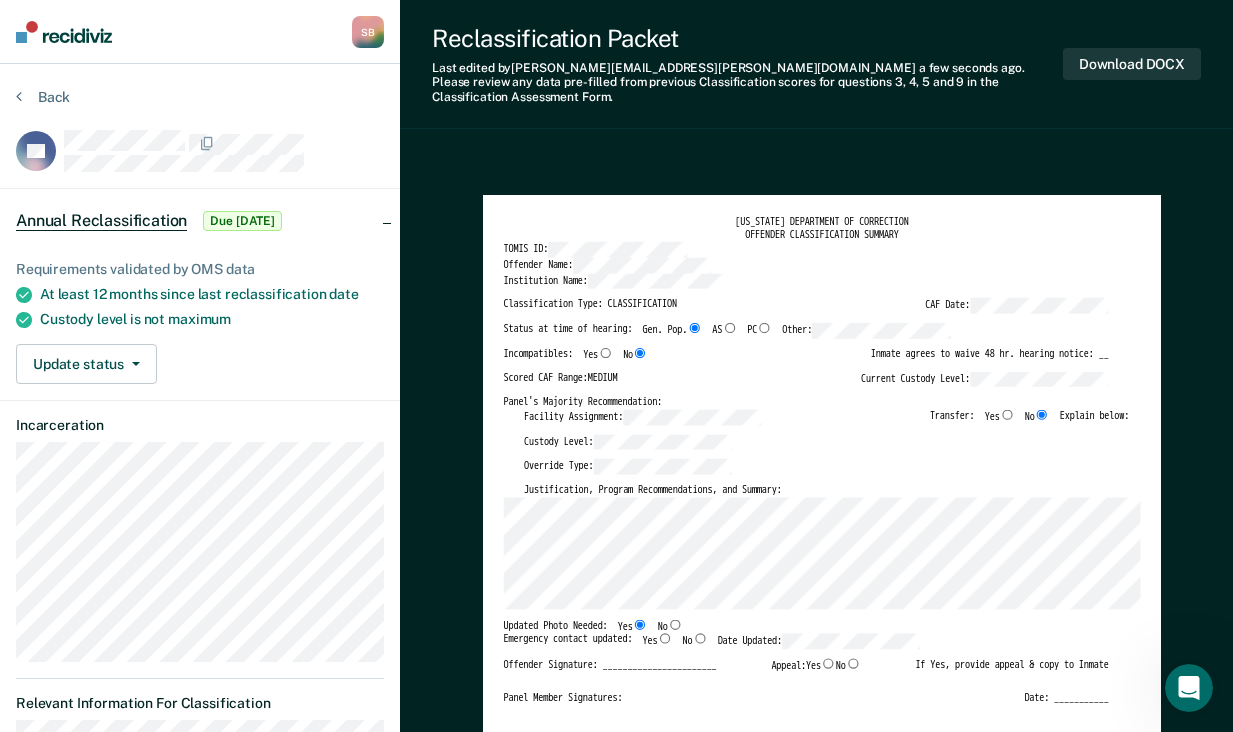 type on "x" 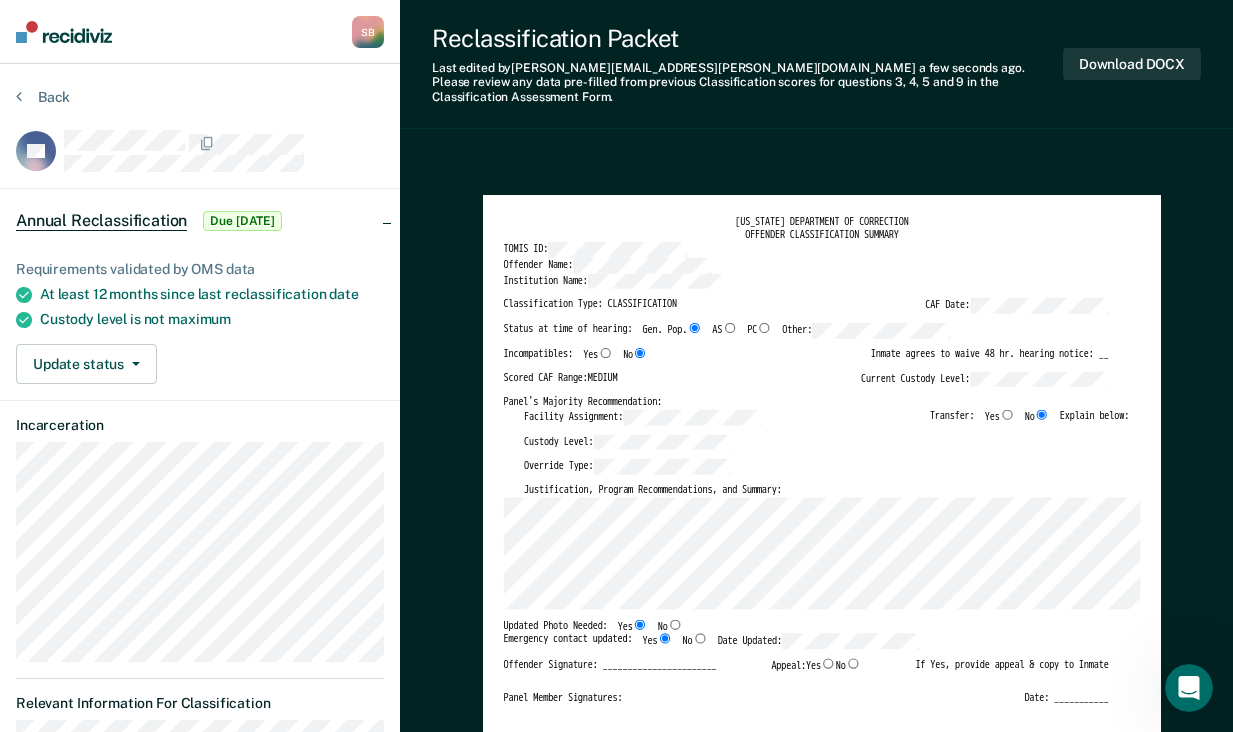 type on "x" 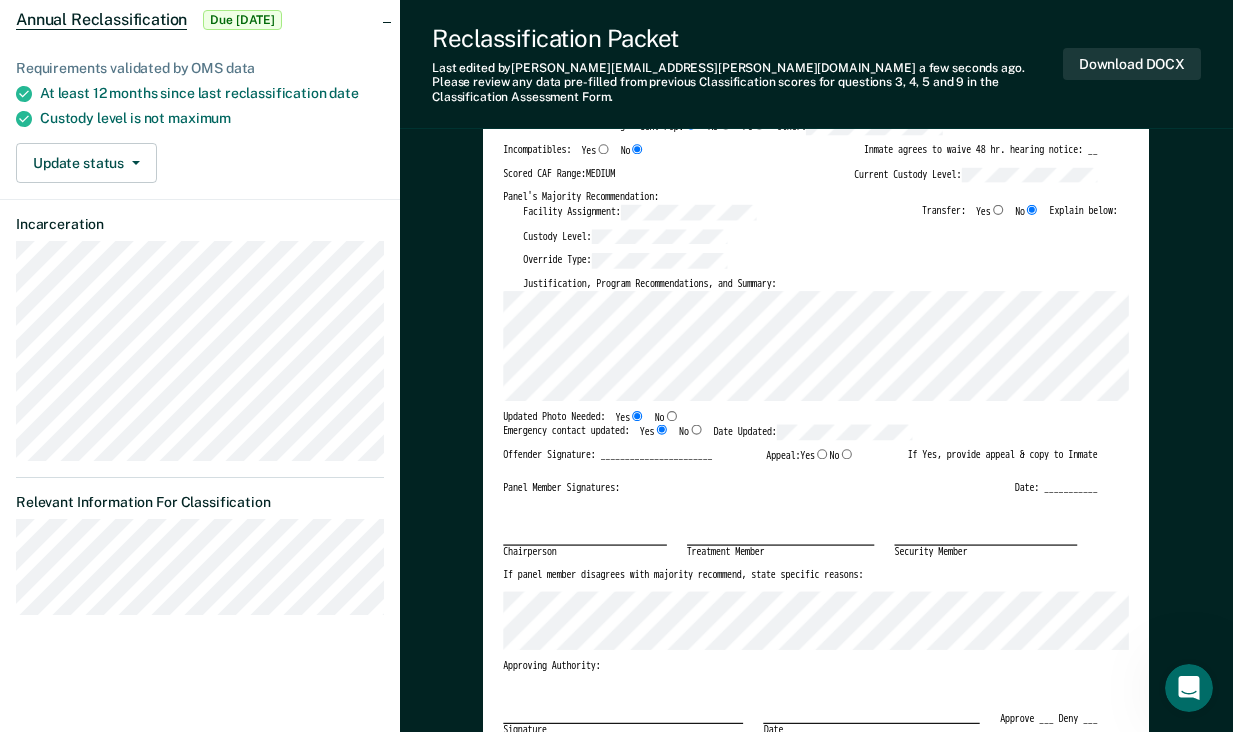 scroll, scrollTop: 200, scrollLeft: 0, axis: vertical 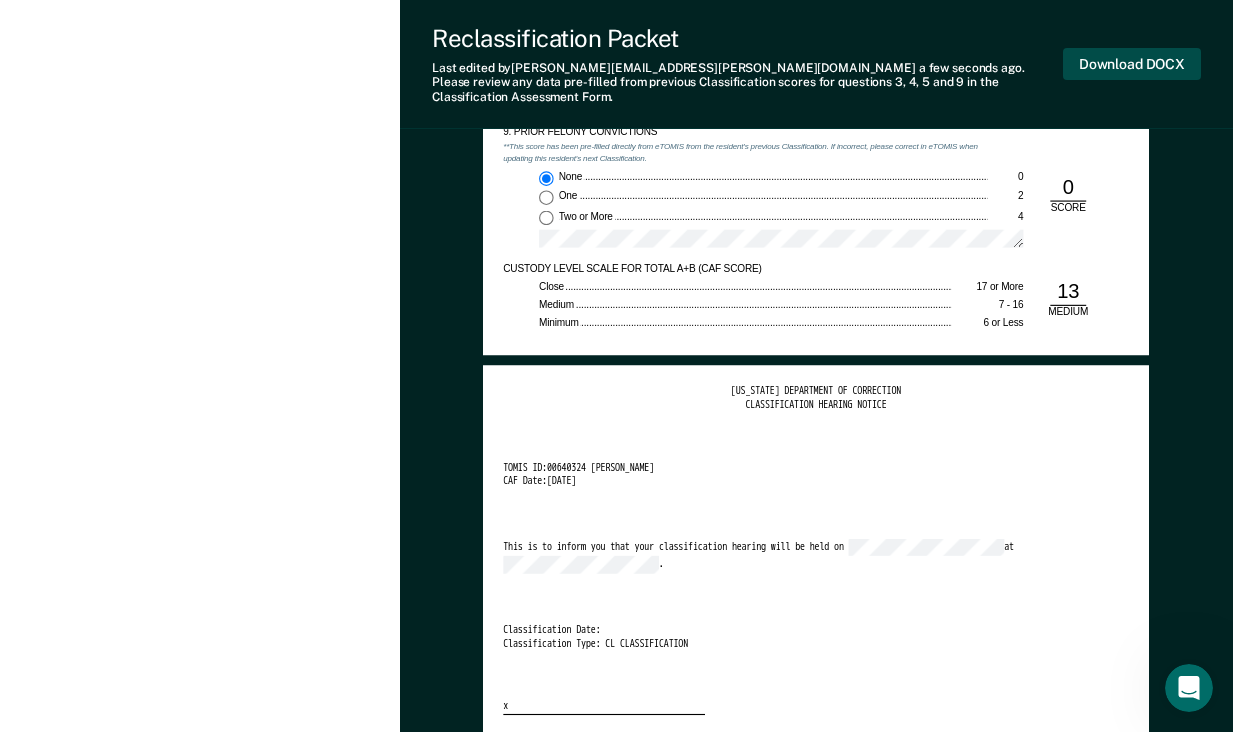 click on "Download DOCX" at bounding box center [1132, 64] 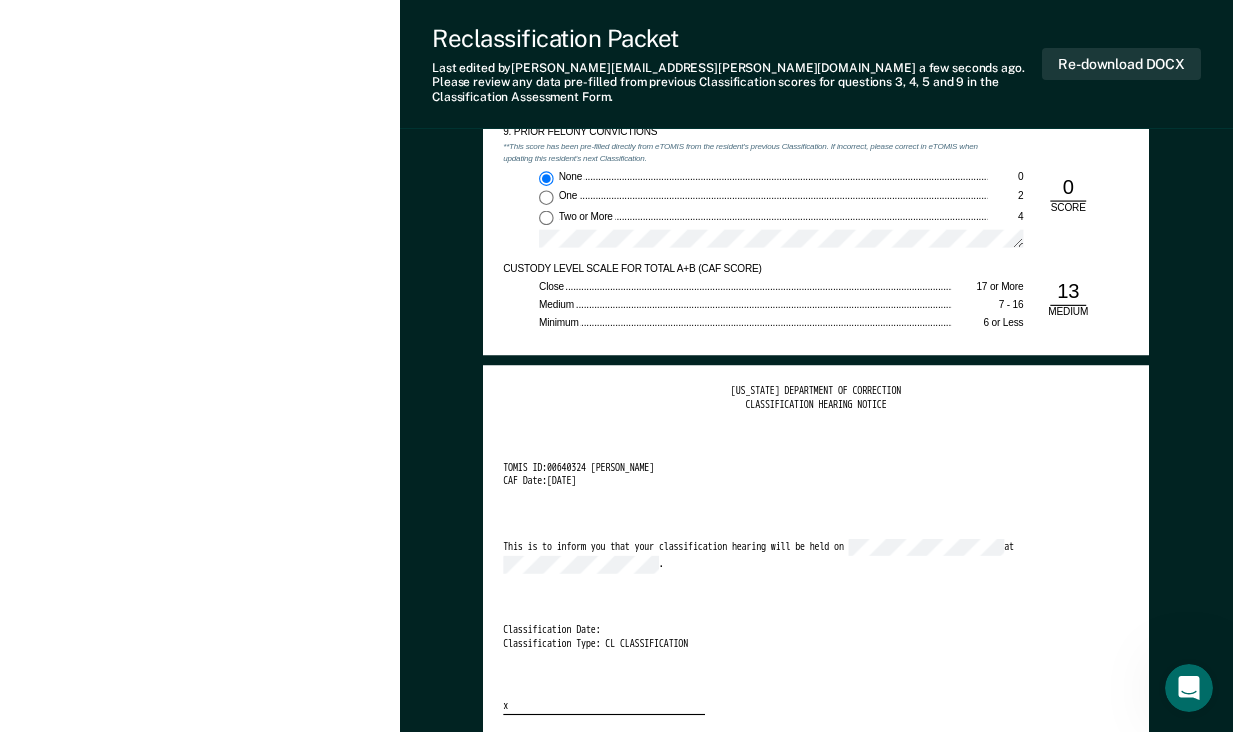 click on "[US_STATE] DEPARTMENT OF CORRECTION CLASSIFICATION HEARING NOTICE TOMIS ID:  00640324   [PERSON_NAME] CAF Date:  [DATE] This is to inform you that your classification hearing will be held on    at   . Classification Date: Classification Type: CL CLASSIFICATION x" at bounding box center (816, 550) 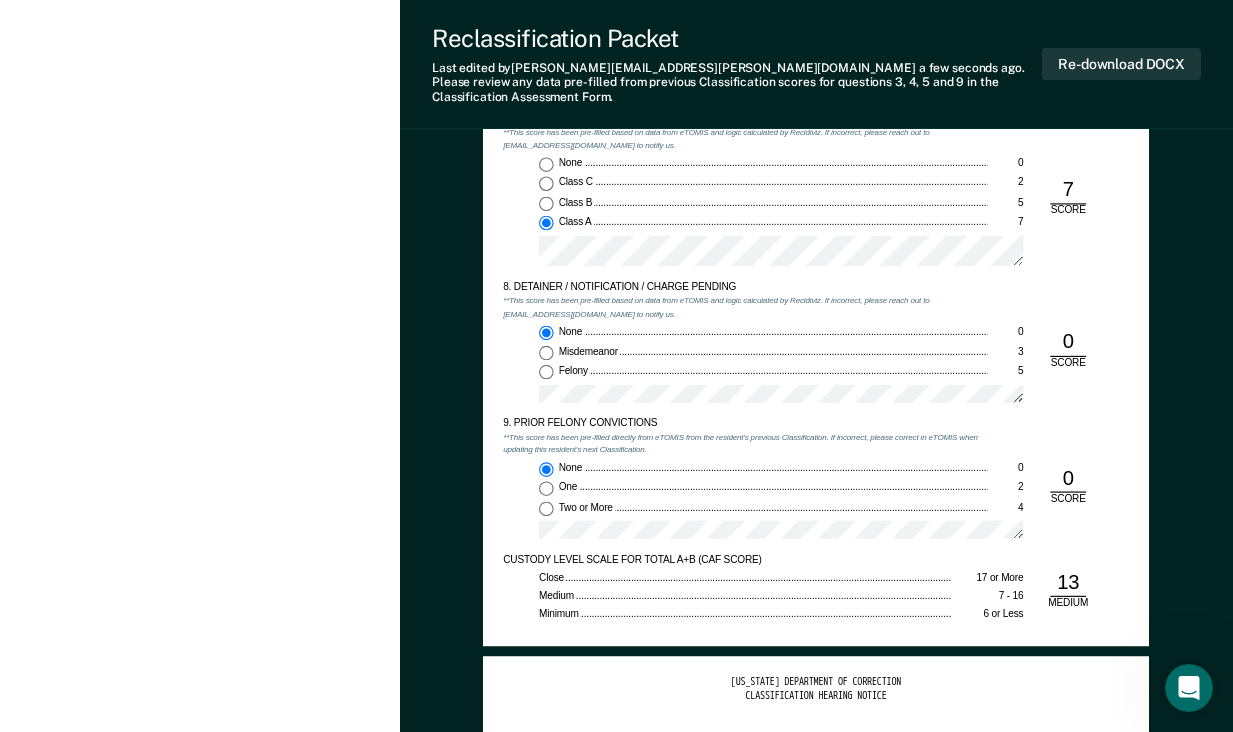 scroll, scrollTop: 2300, scrollLeft: 0, axis: vertical 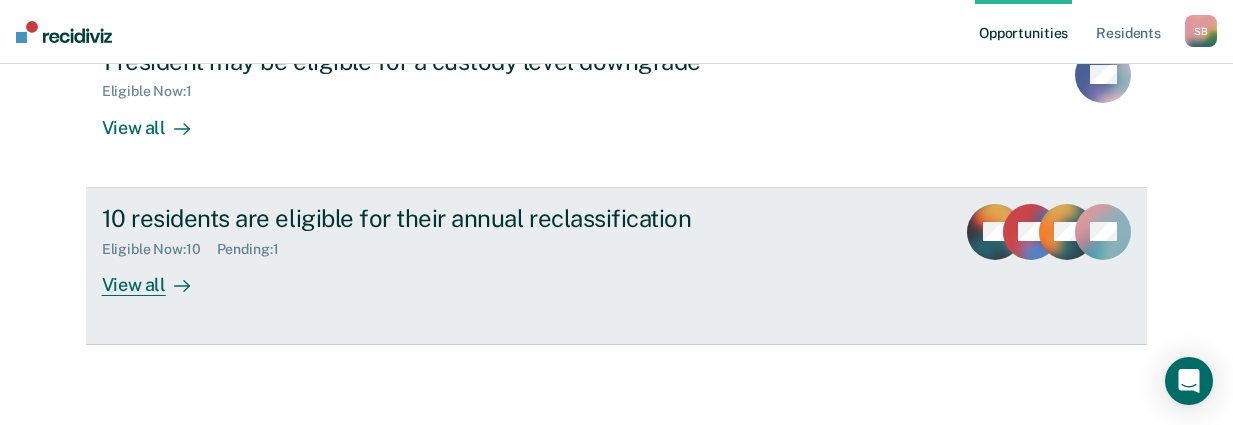 click on "View all" at bounding box center [158, 276] 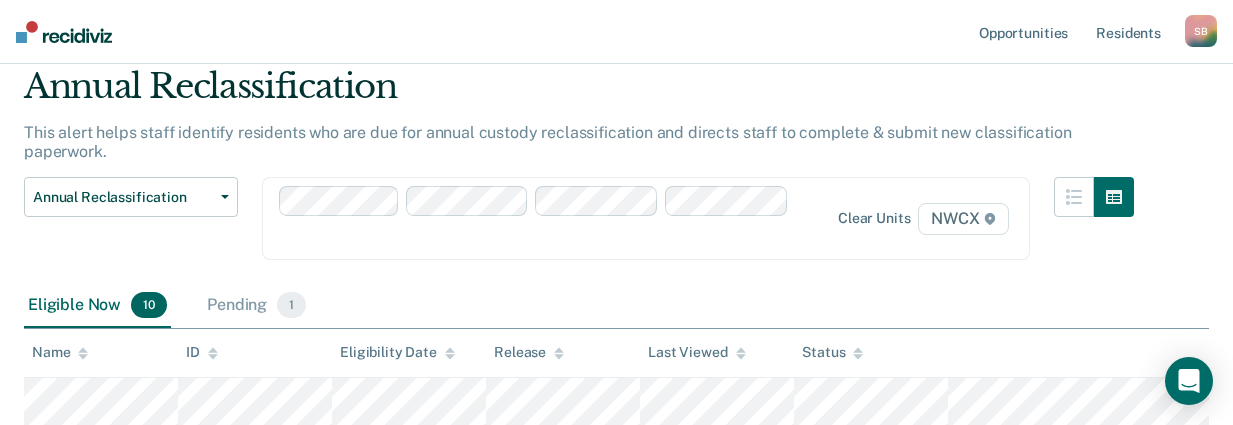 scroll, scrollTop: 0, scrollLeft: 0, axis: both 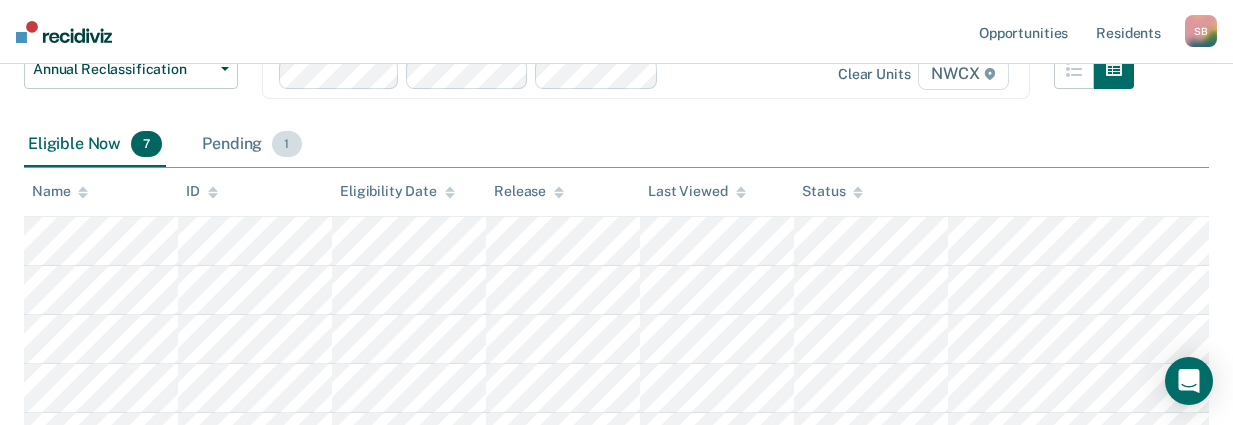 click on "Pending 1" at bounding box center [251, 145] 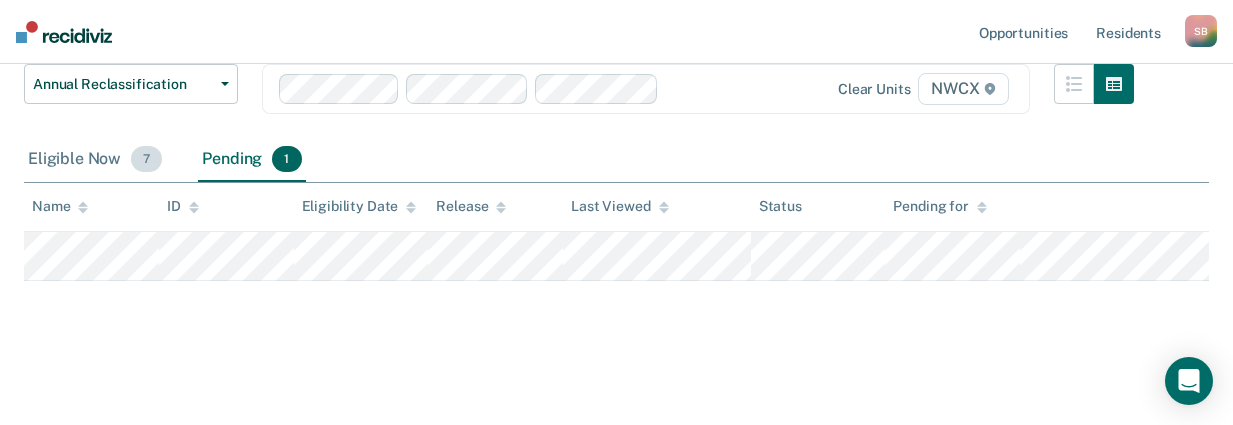 click on "Eligible Now 7" at bounding box center (95, 160) 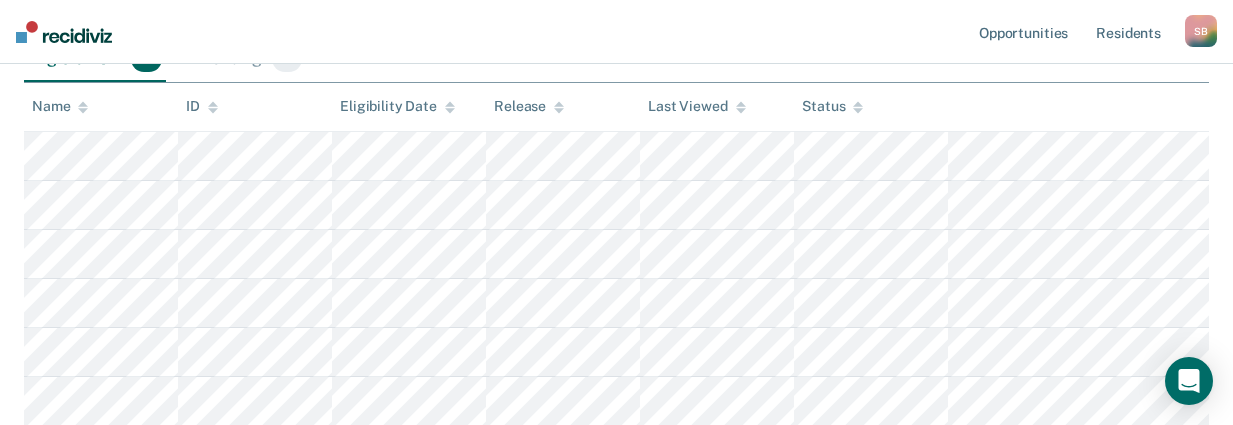 scroll, scrollTop: 185, scrollLeft: 0, axis: vertical 